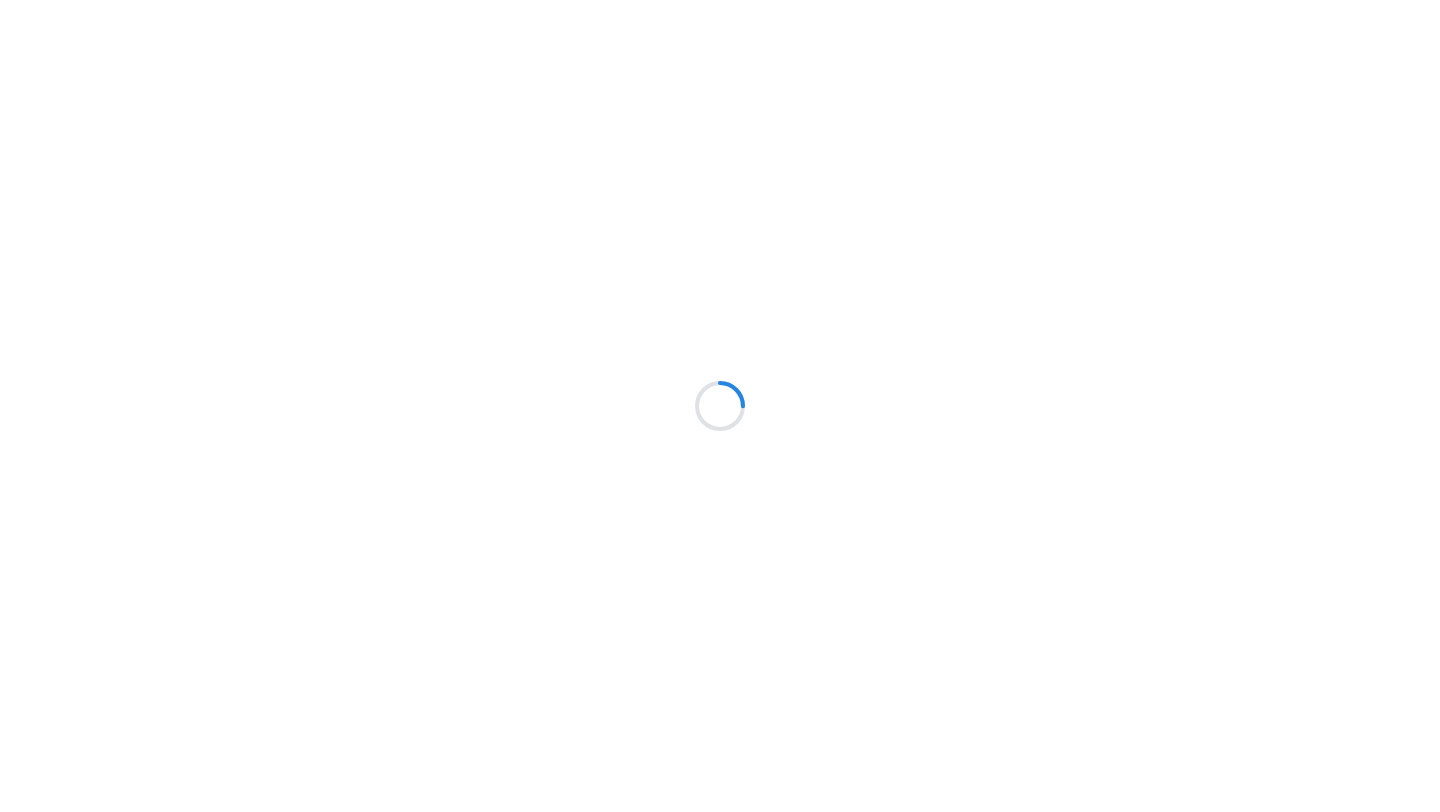scroll, scrollTop: 0, scrollLeft: 0, axis: both 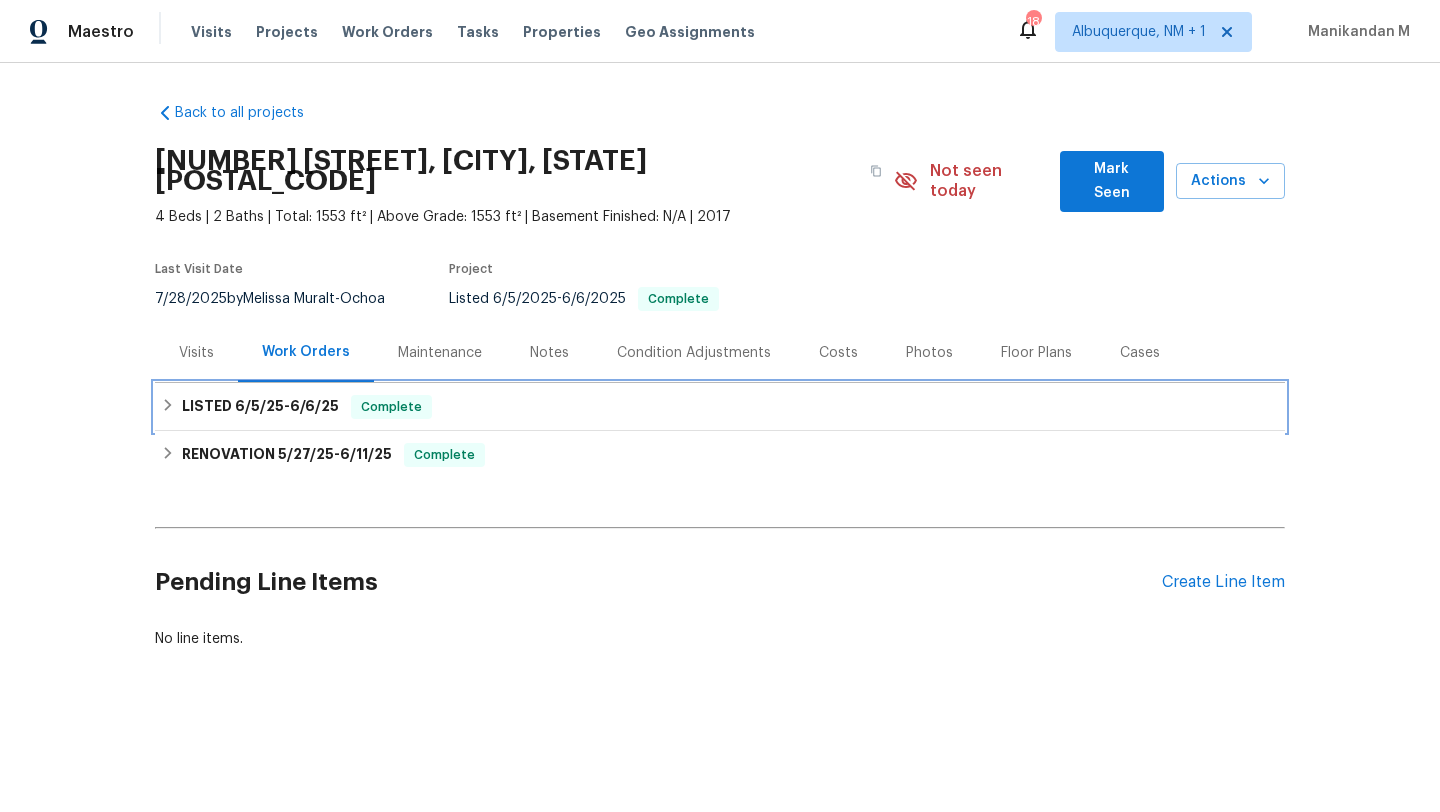 click on "Complete" at bounding box center [391, 407] 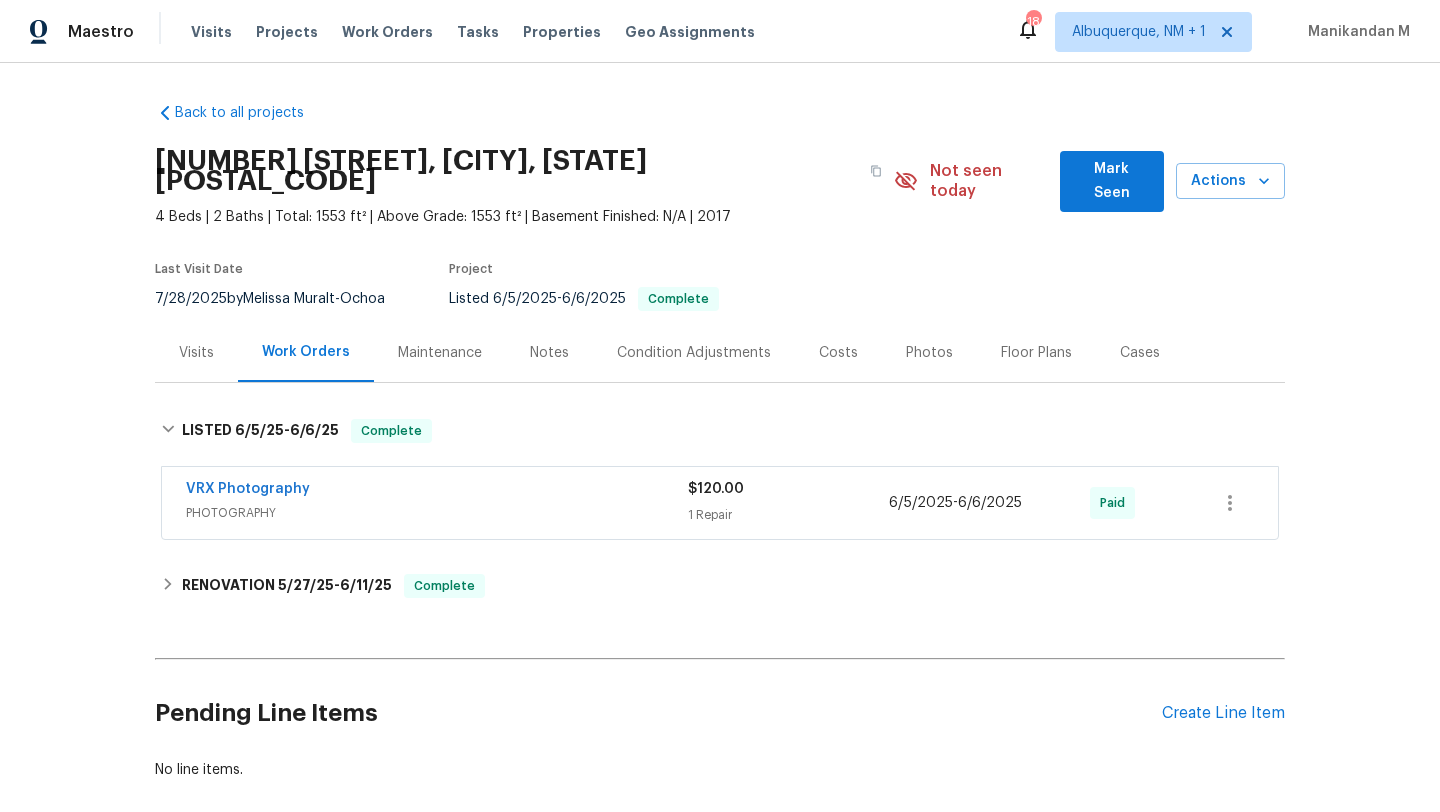 click on "Visits" at bounding box center [196, 352] 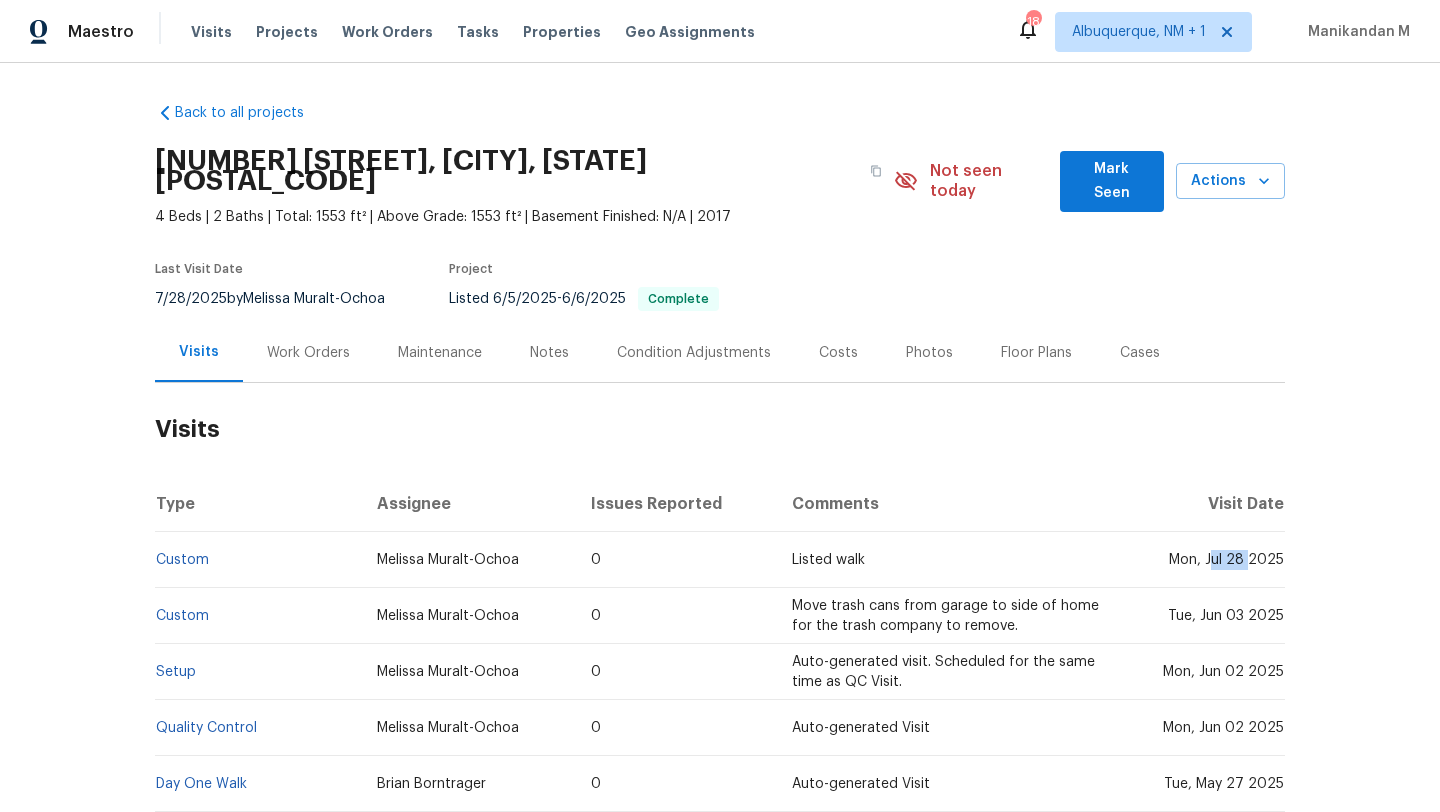 drag, startPoint x: 1205, startPoint y: 544, endPoint x: 1245, endPoint y: 543, distance: 40.012497 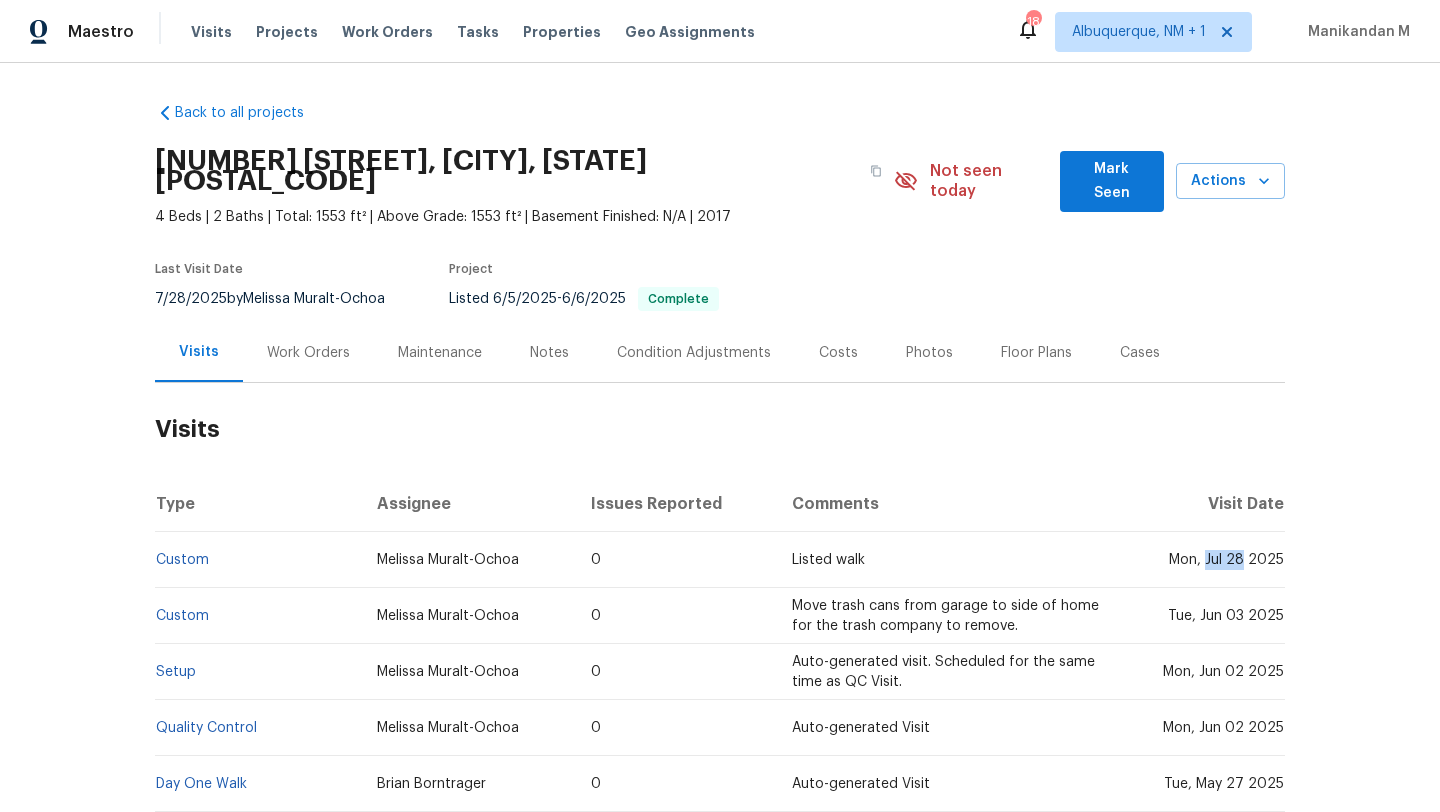 drag, startPoint x: 1203, startPoint y: 544, endPoint x: 1238, endPoint y: 543, distance: 35.014282 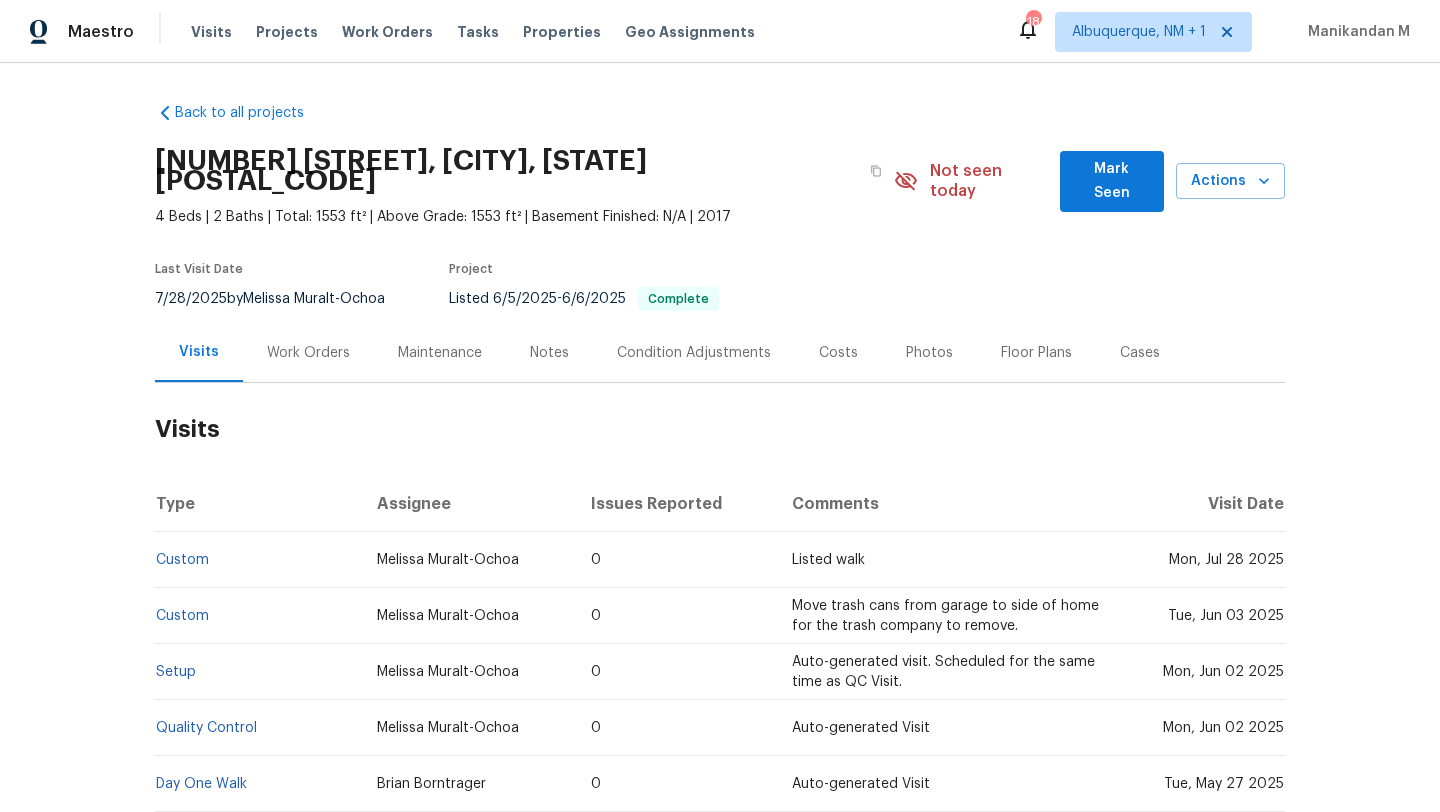click on "Work Orders" at bounding box center [308, 352] 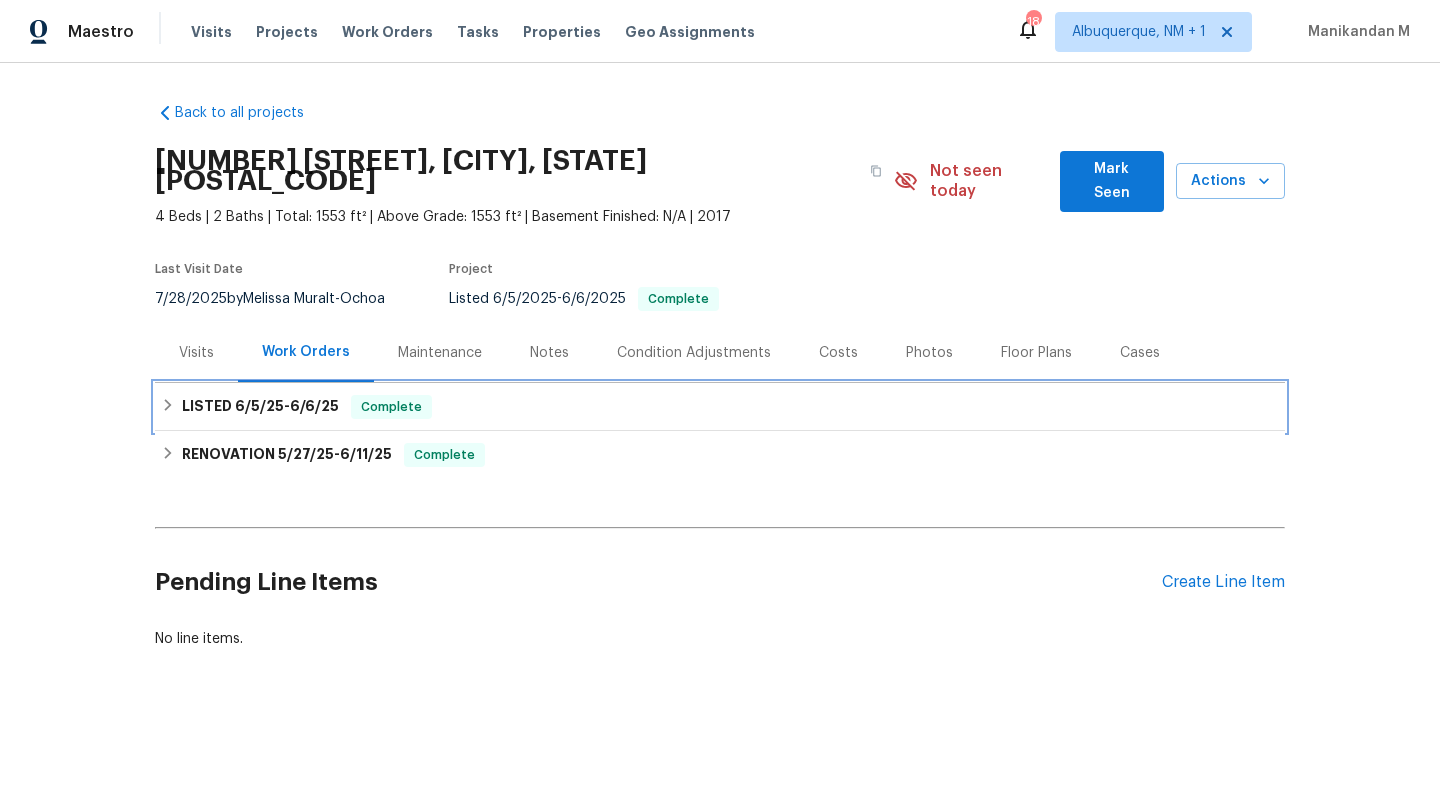click on "6/5/25" at bounding box center [259, 406] 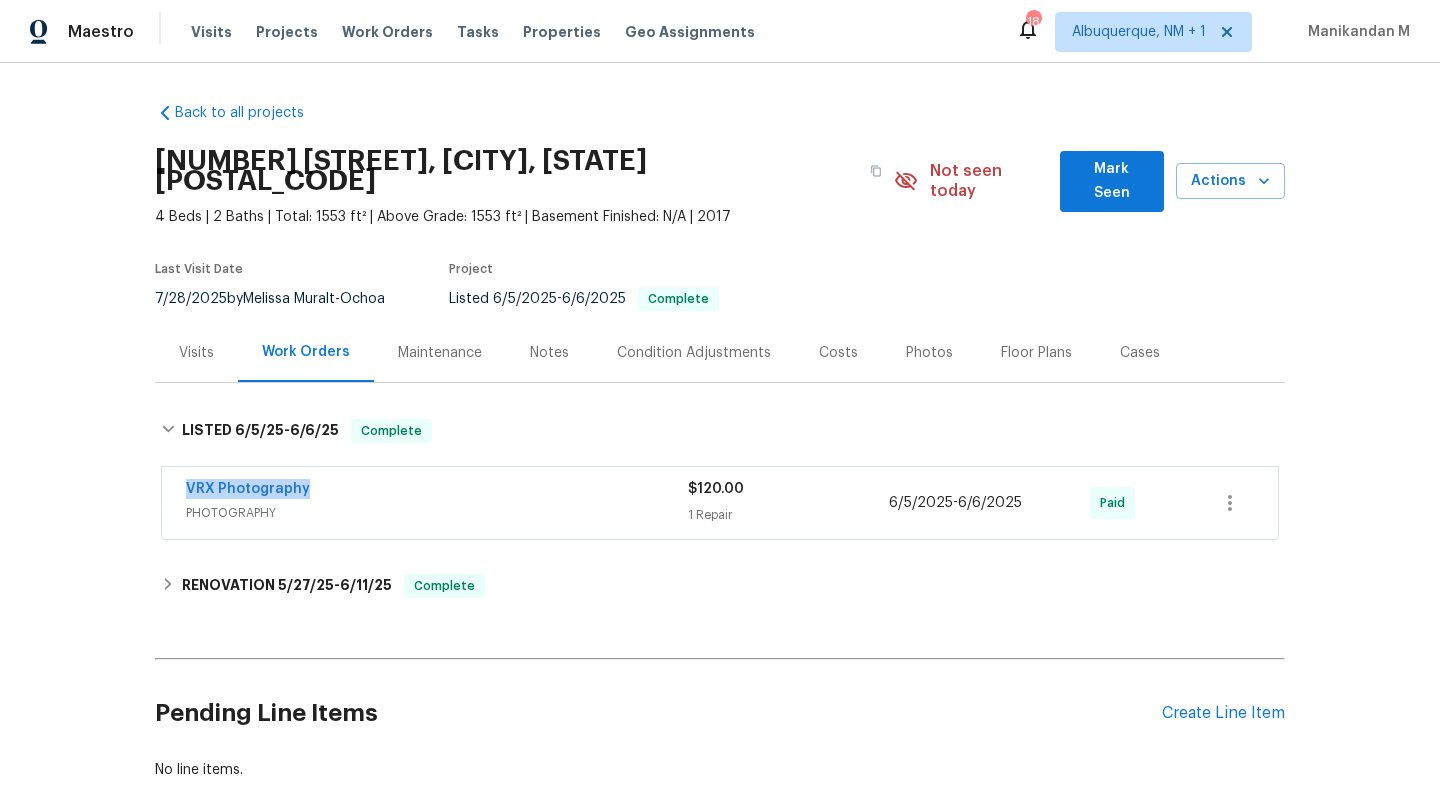 drag, startPoint x: 167, startPoint y: 469, endPoint x: 370, endPoint y: 469, distance: 203 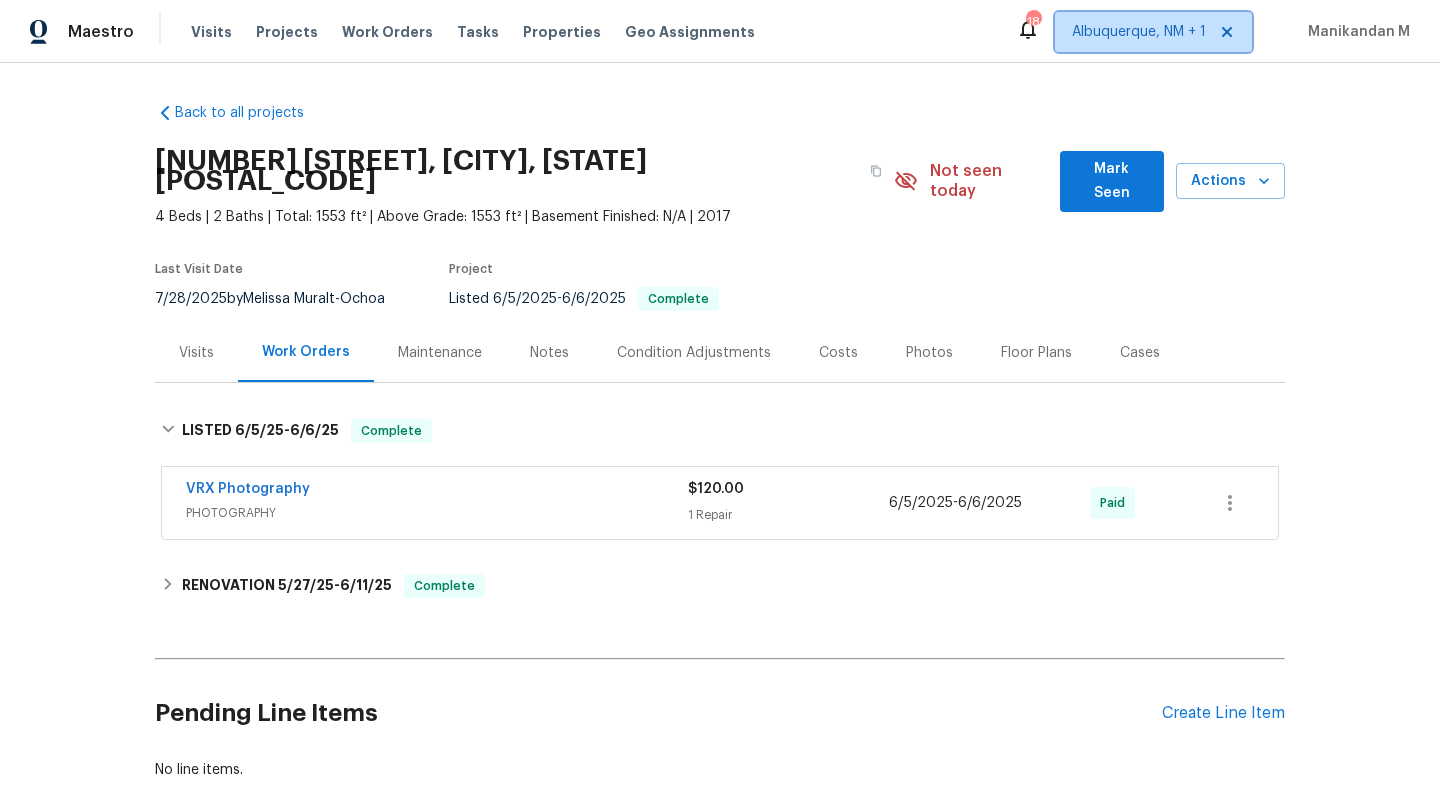 click 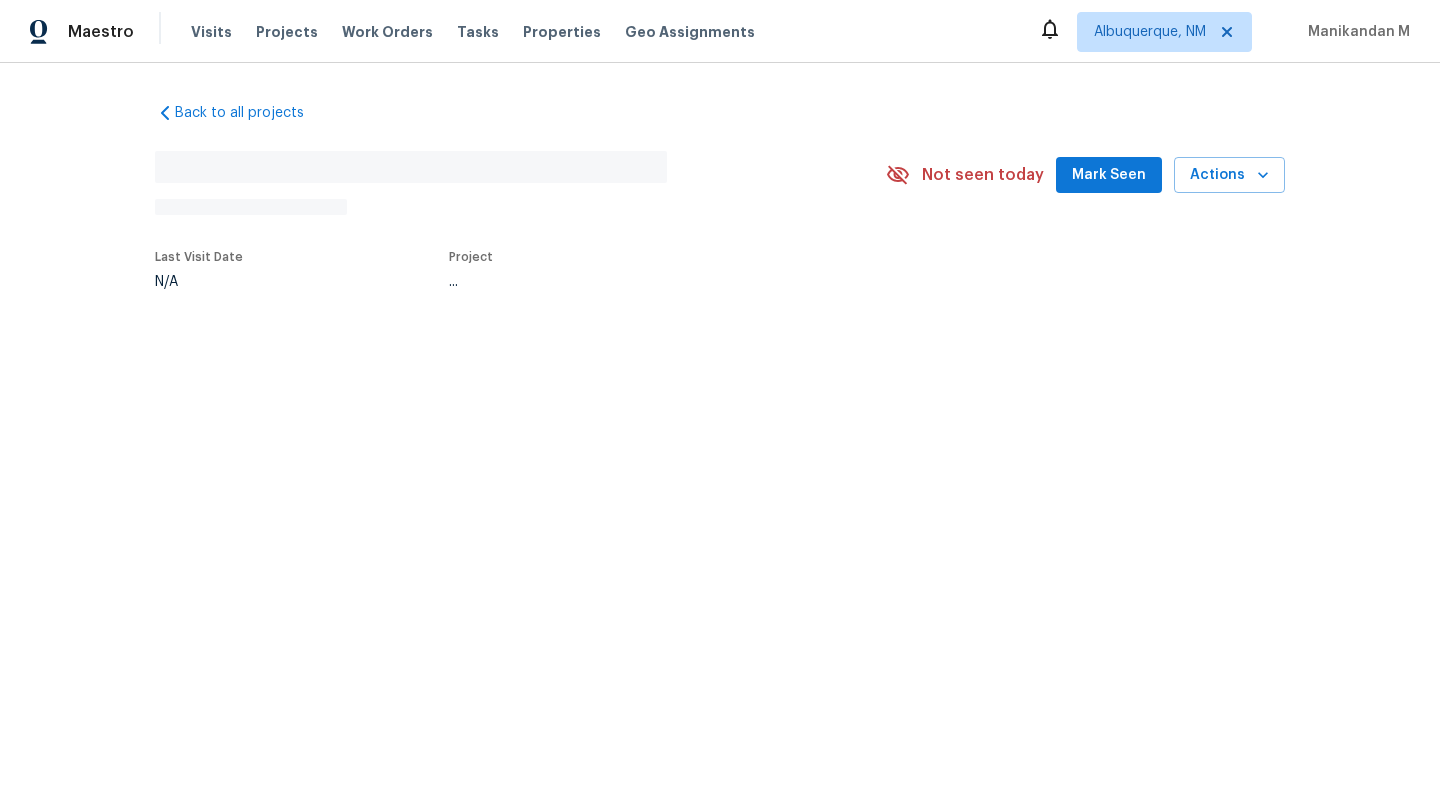 scroll, scrollTop: 0, scrollLeft: 0, axis: both 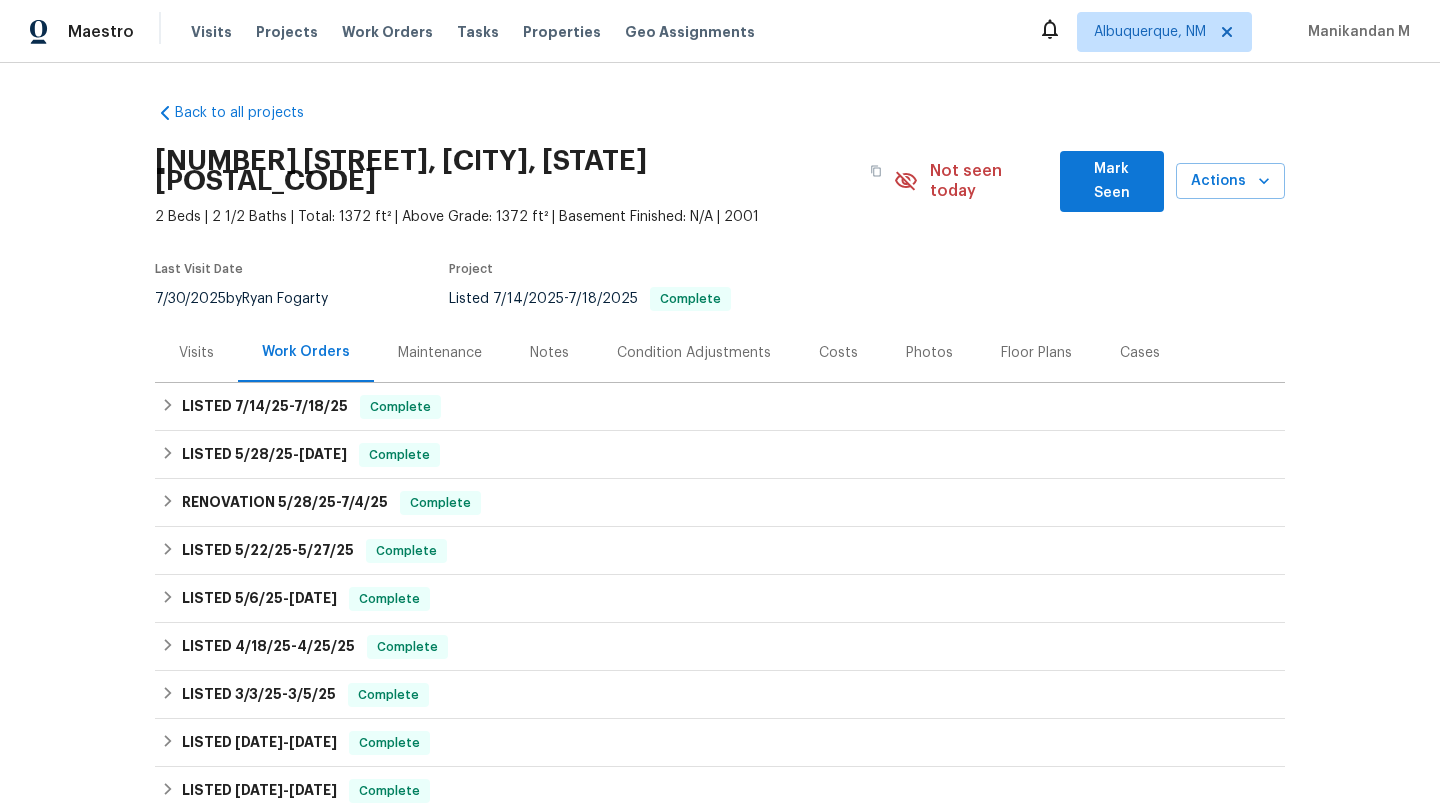 click on "Visits" at bounding box center (196, 352) 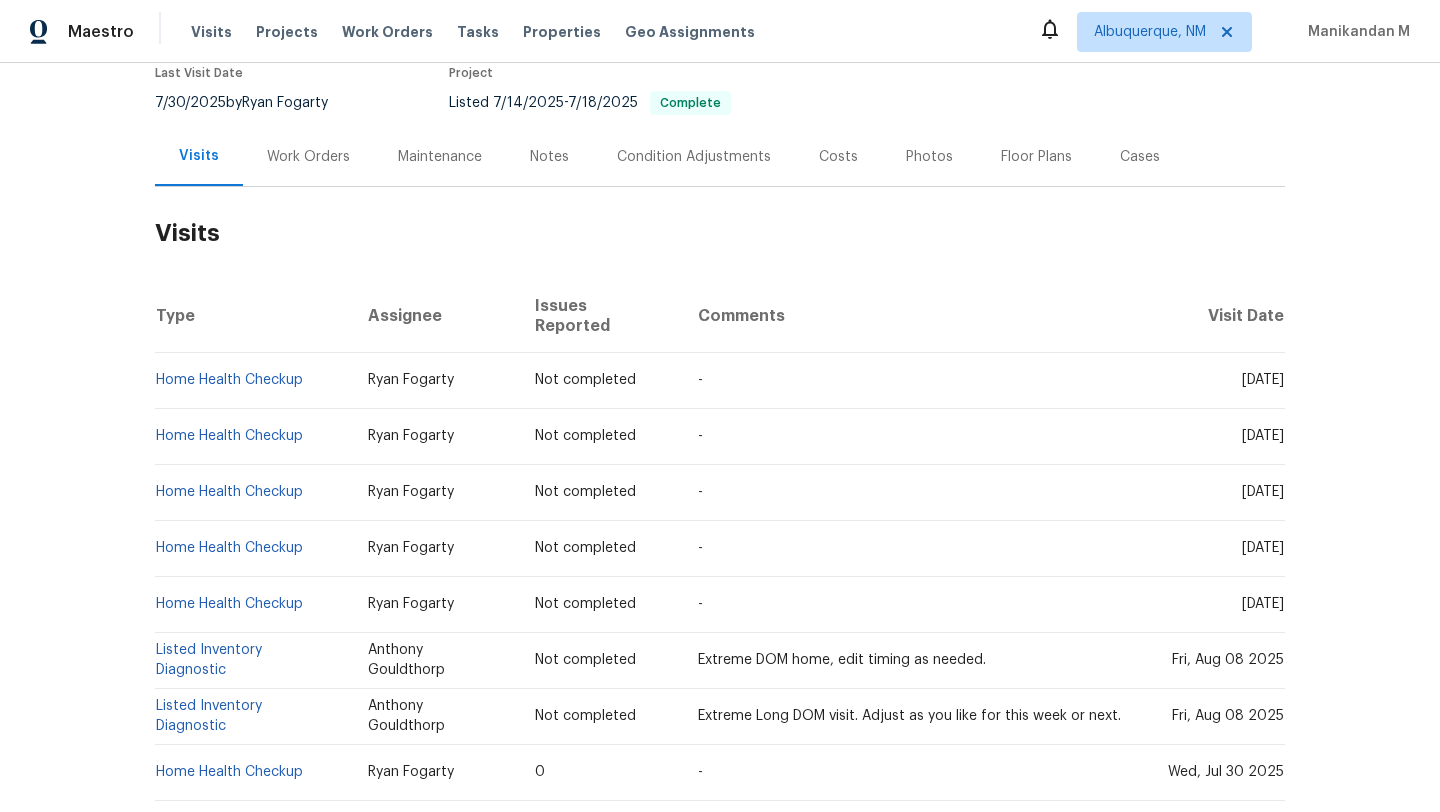 scroll, scrollTop: 197, scrollLeft: 0, axis: vertical 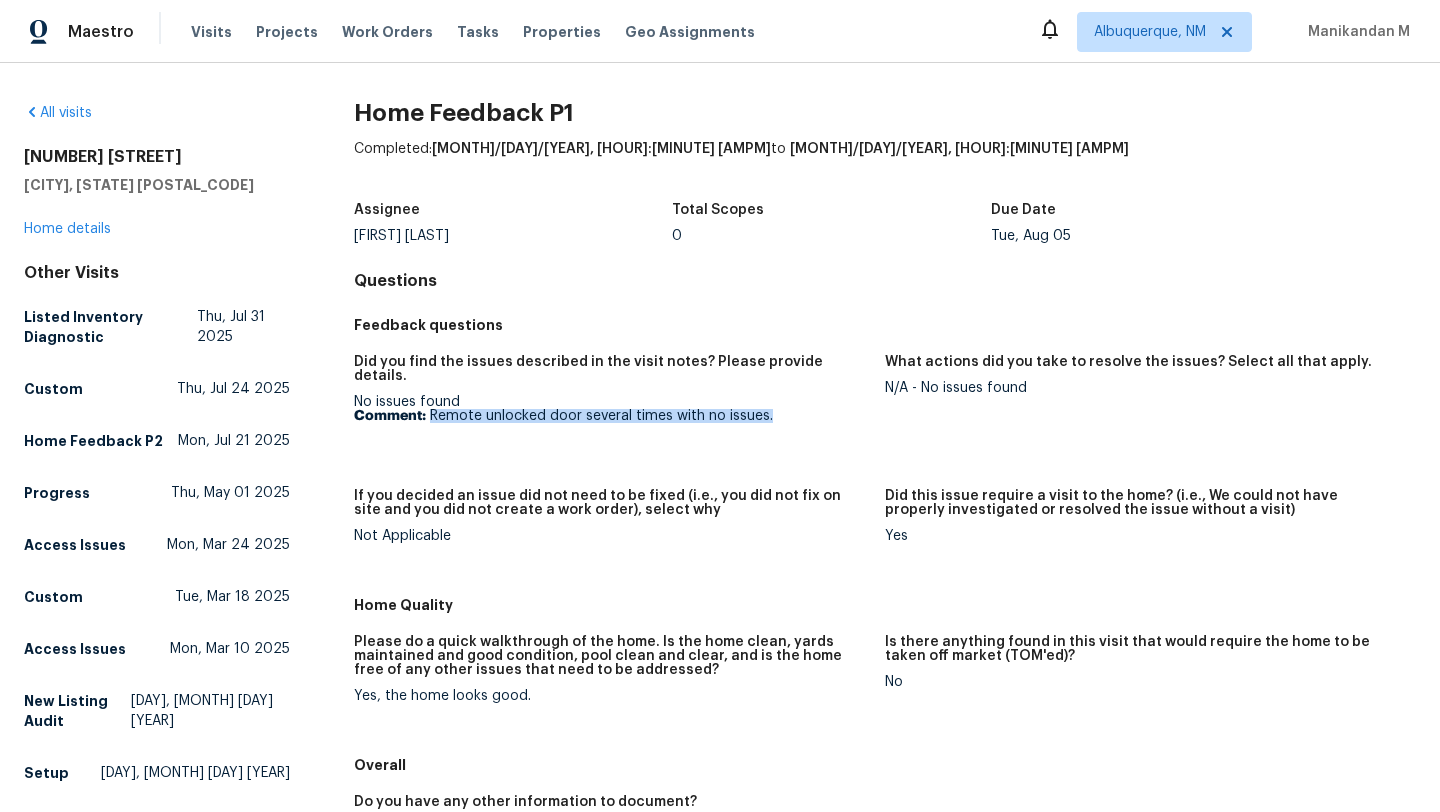 drag, startPoint x: 427, startPoint y: 403, endPoint x: 774, endPoint y: 402, distance: 347.00143 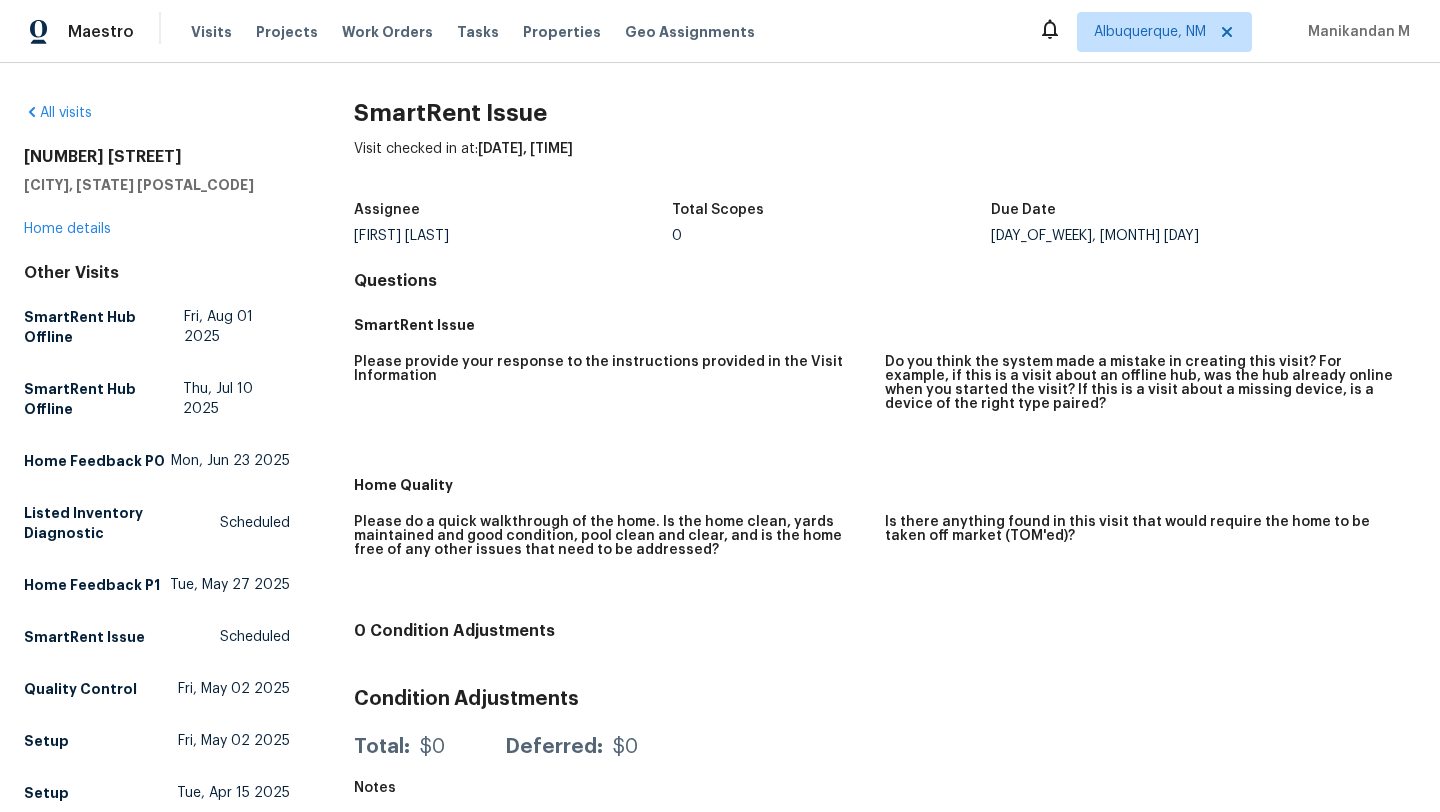 scroll, scrollTop: 0, scrollLeft: 0, axis: both 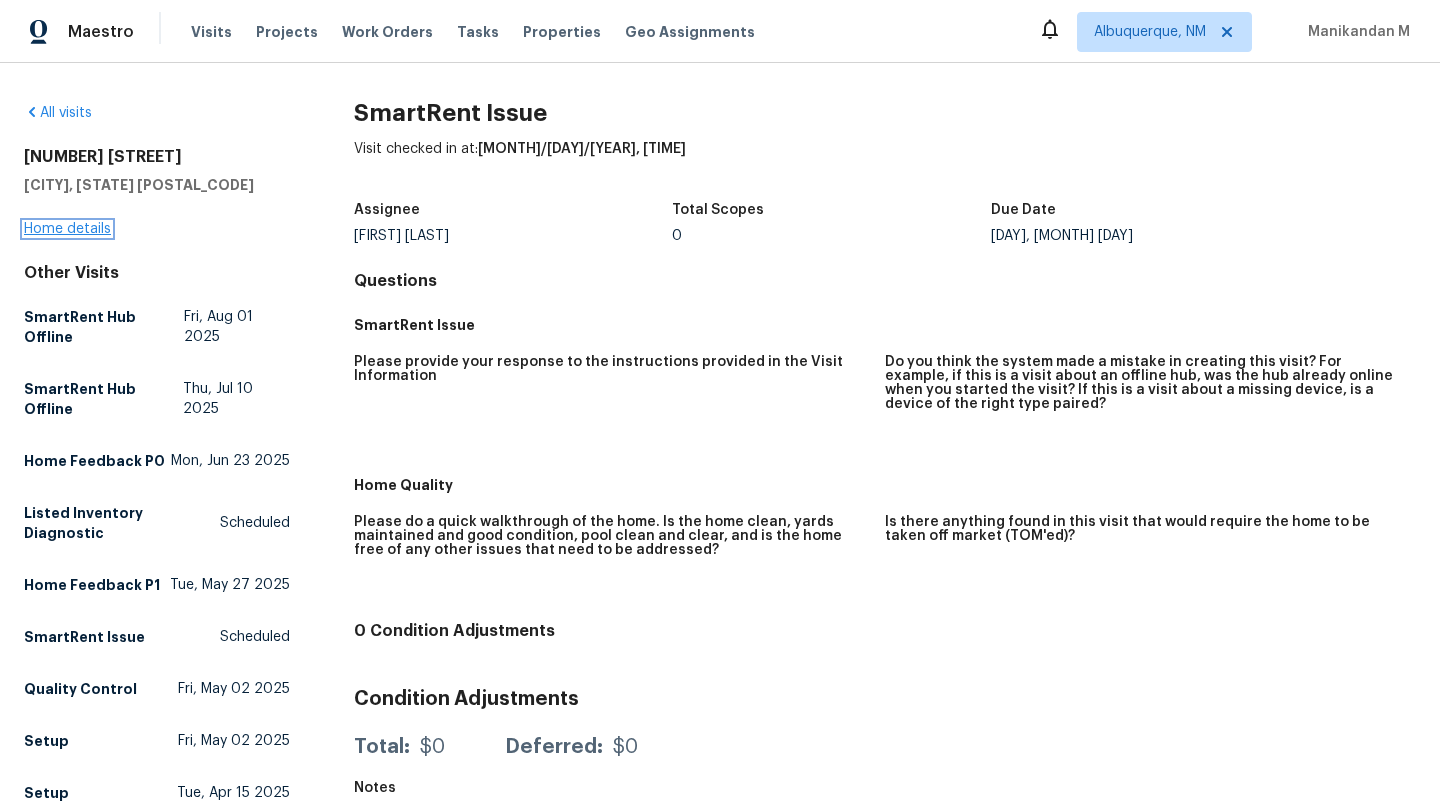 click on "Home details" at bounding box center [67, 229] 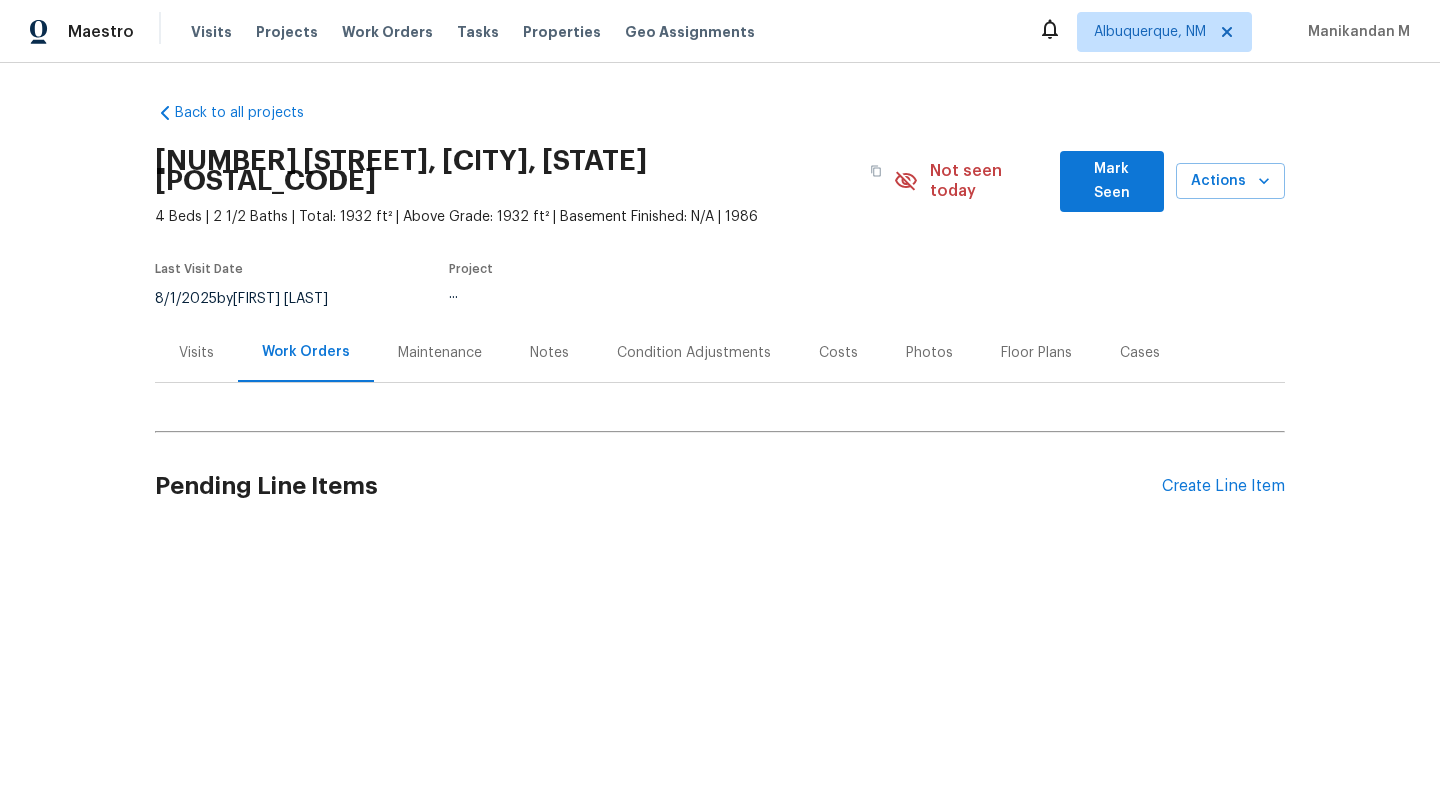 click on "Visits" at bounding box center [196, 352] 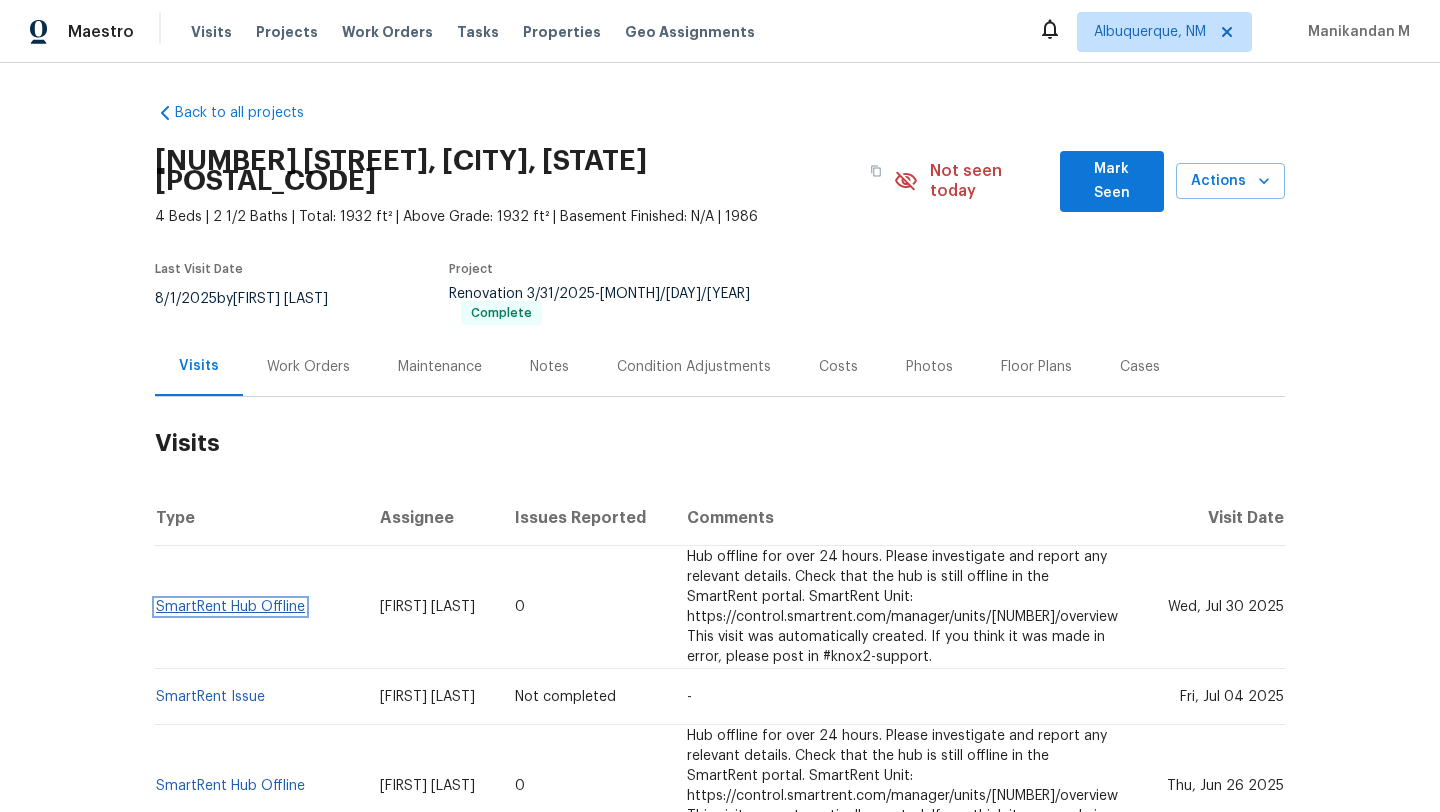 click on "SmartRent Hub Offline" at bounding box center [230, 607] 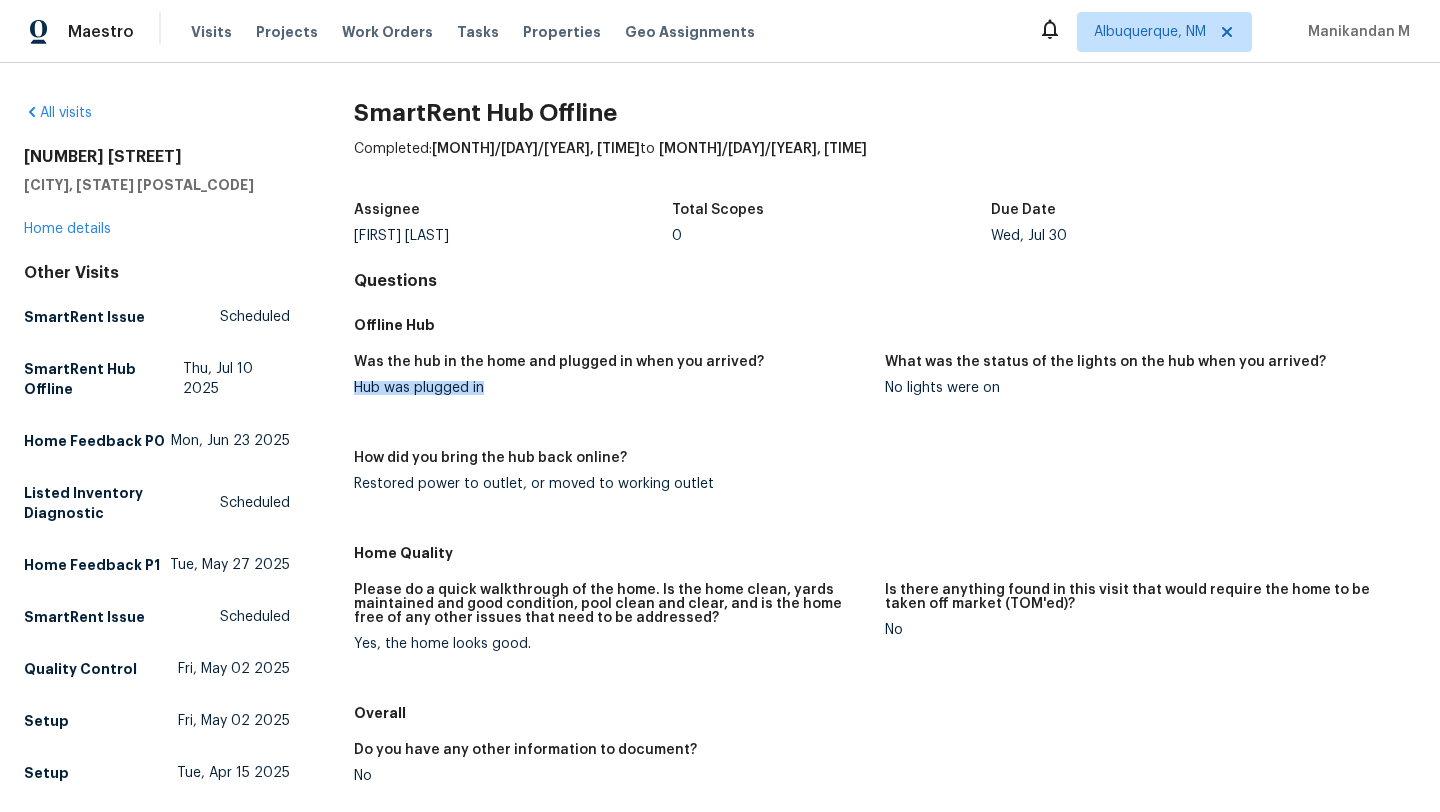 drag, startPoint x: 351, startPoint y: 392, endPoint x: 540, endPoint y: 392, distance: 189 